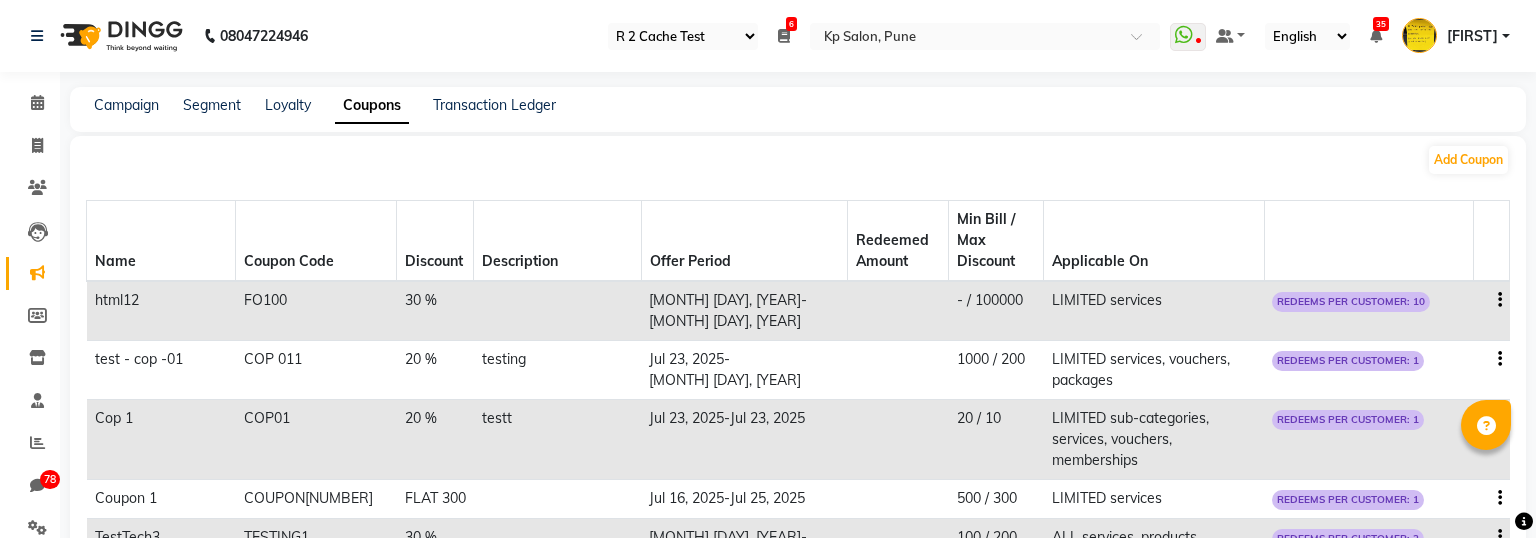 select on "24" 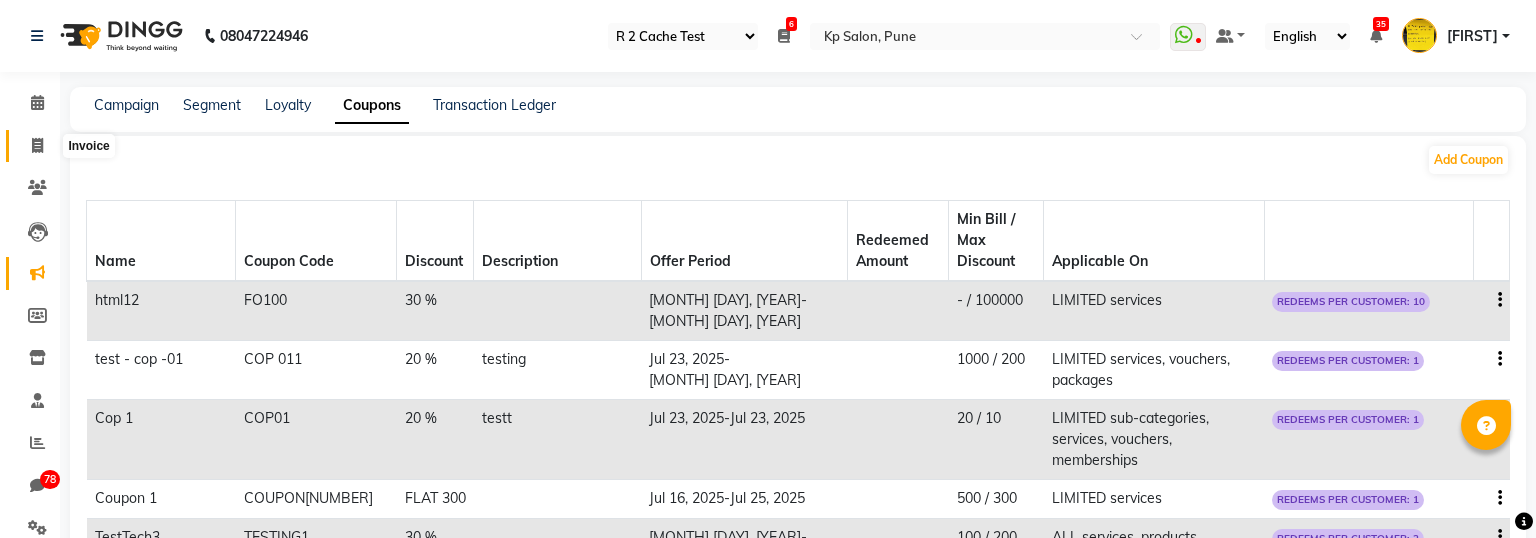 click 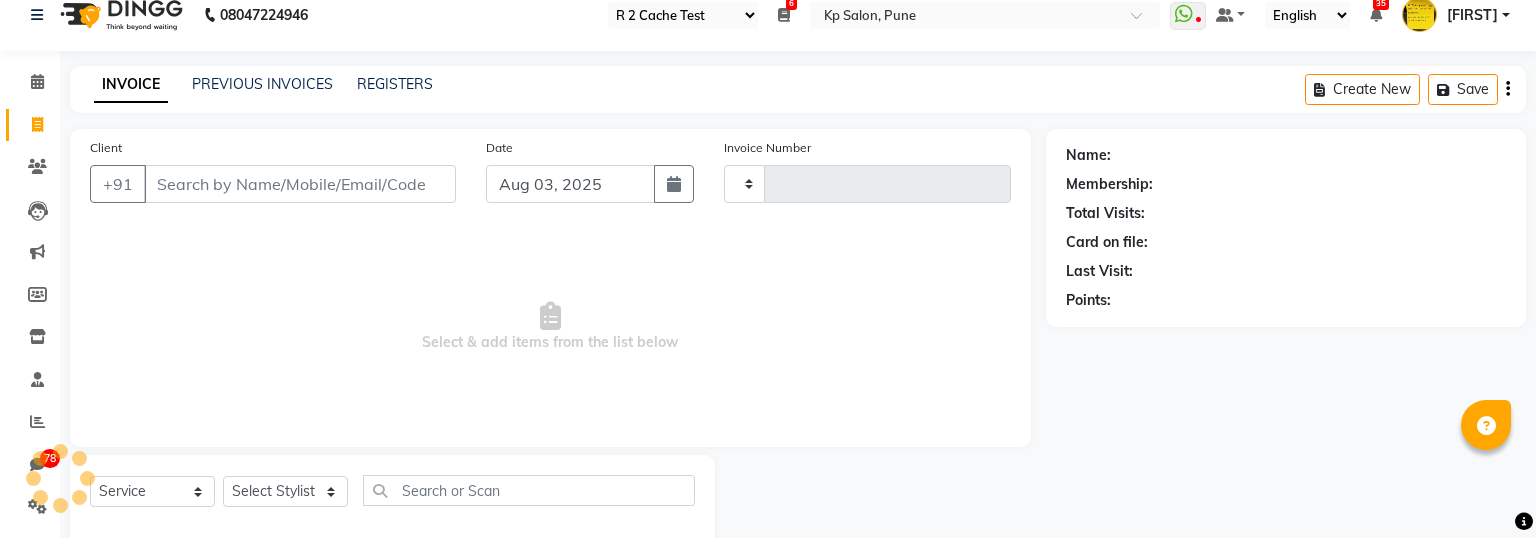 scroll, scrollTop: 63, scrollLeft: 0, axis: vertical 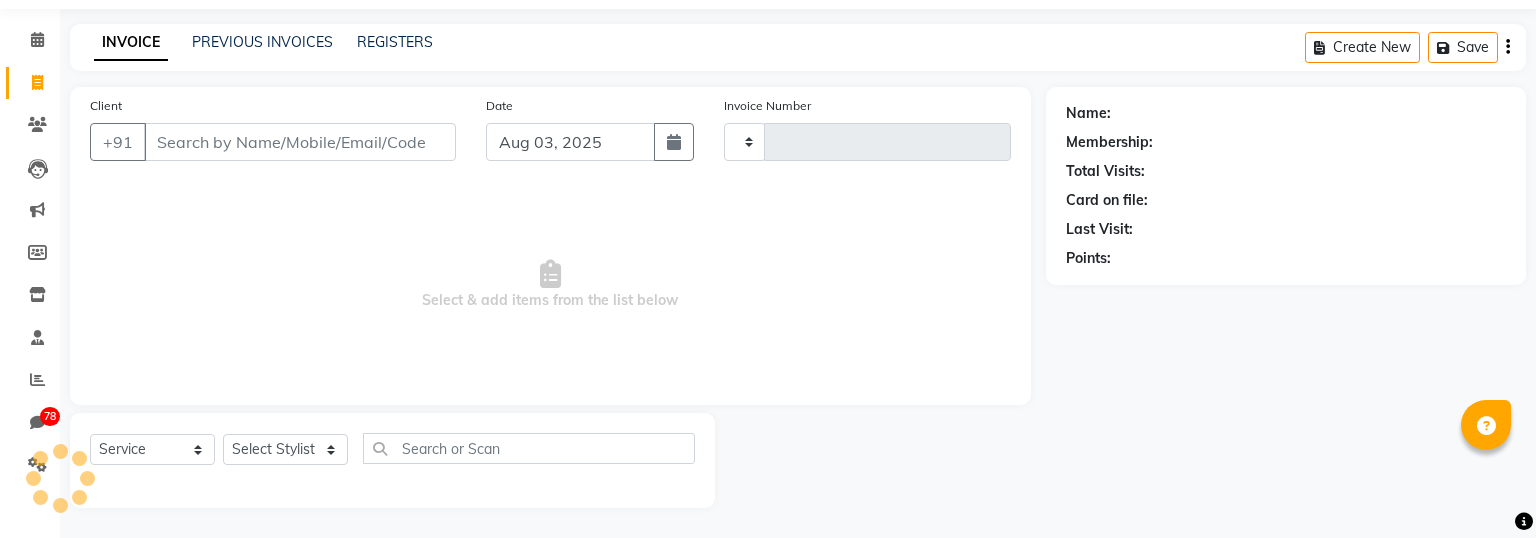 type on "0786" 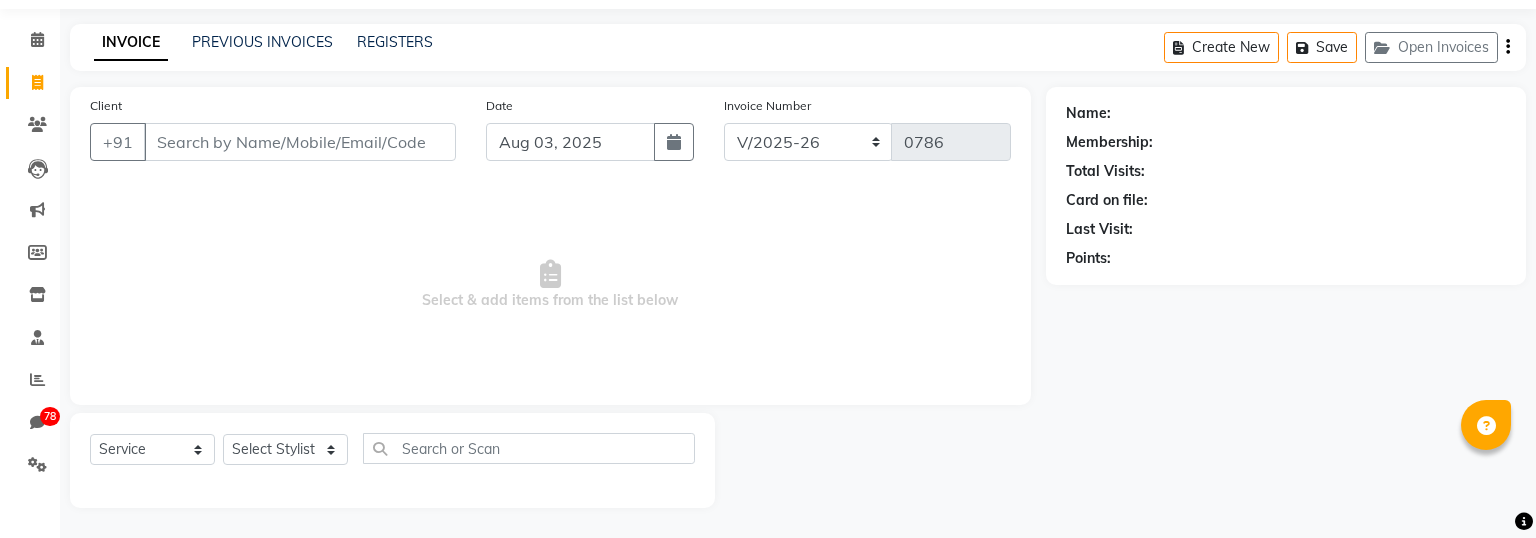 click on "Client" at bounding box center [300, 142] 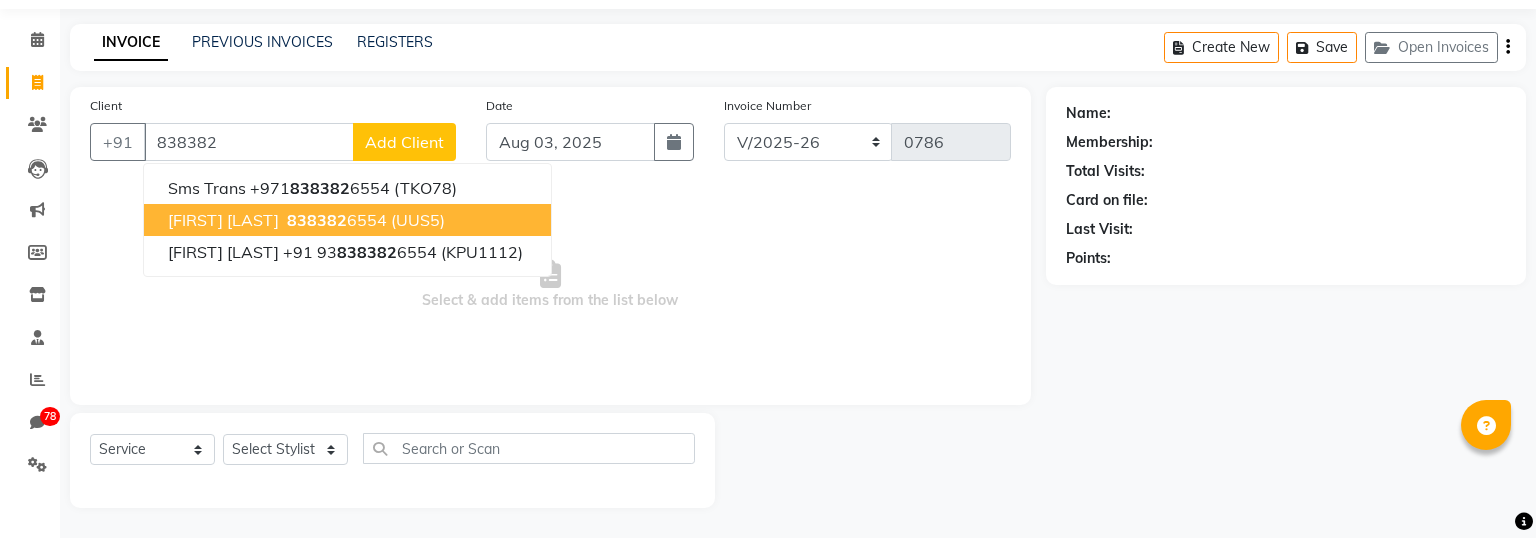 click on "[FIRST] [LAST] [PHONE] ([CODE])" at bounding box center (347, 220) 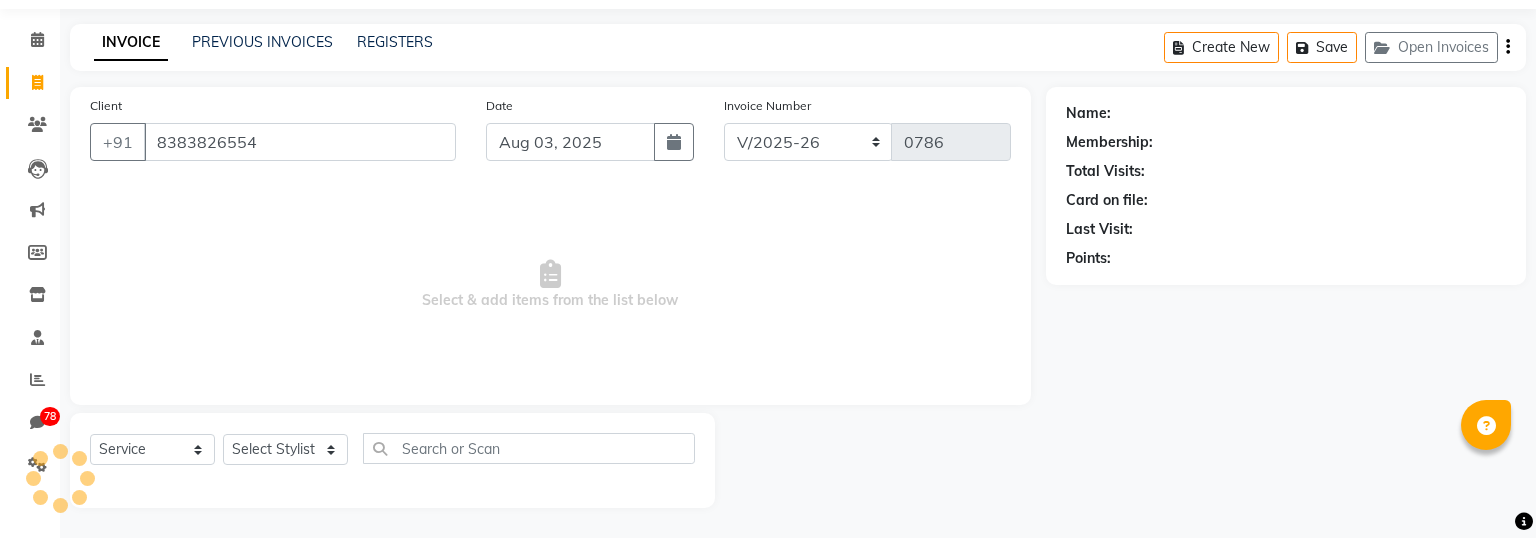type on "8383826554" 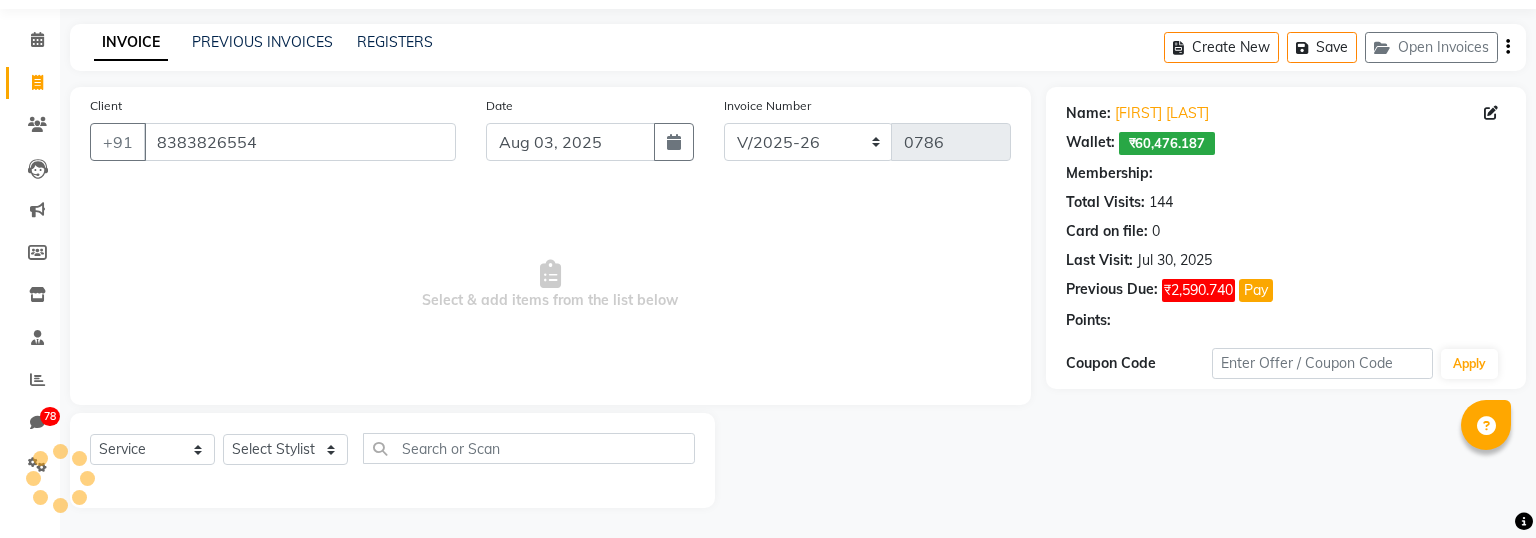 select on "4: Object" 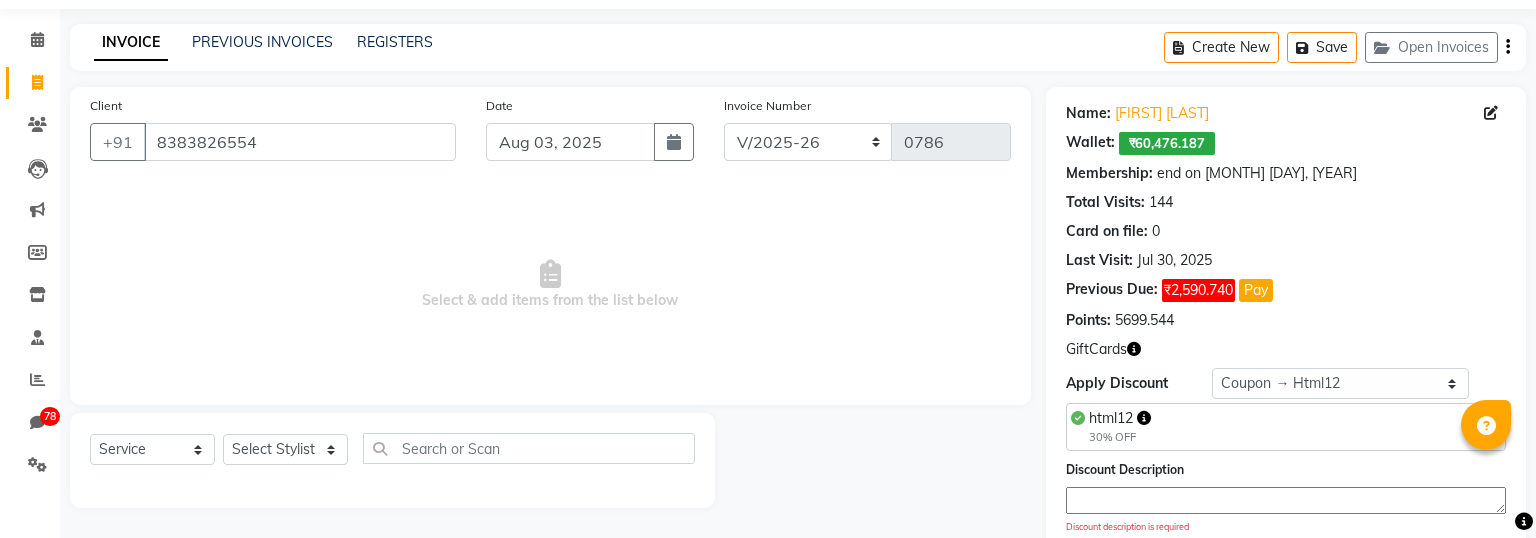 scroll, scrollTop: 112, scrollLeft: 0, axis: vertical 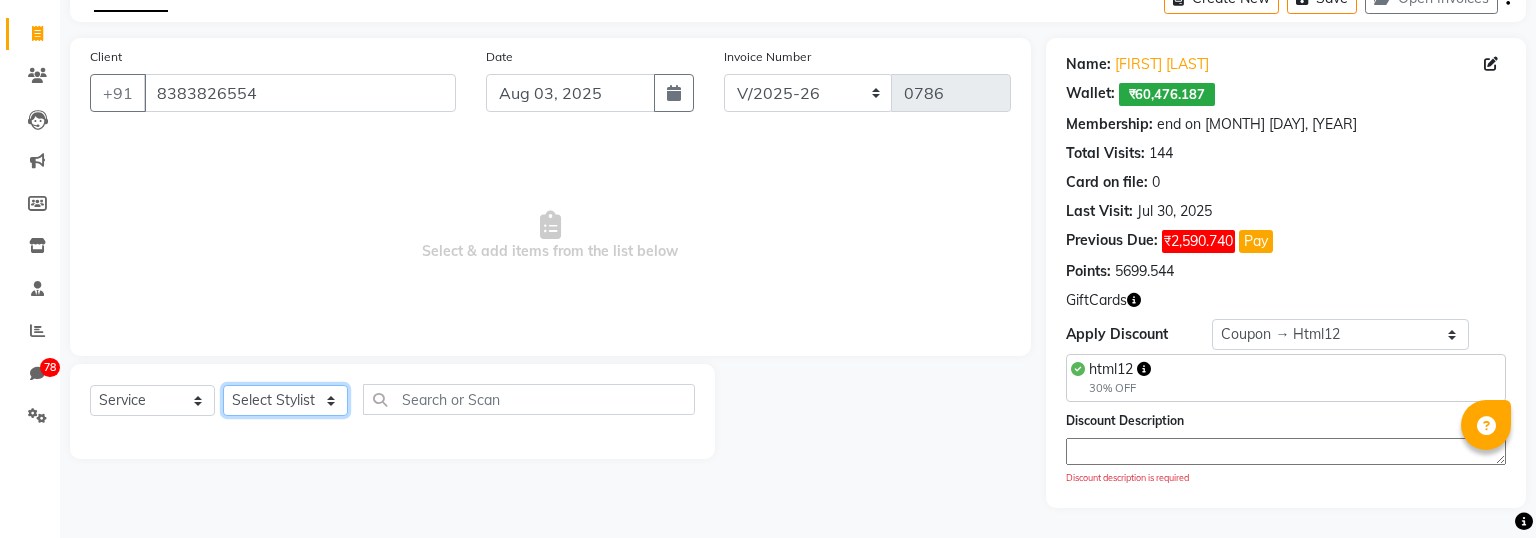 click on "Select Stylist Aashish Avinash Dhiraj Mokal Dhiraj Mokal 2 Ganesh [FIRST] [LAST] Manish Priya jain Shivam Test [FIRST] Vaibhav Vani Vani  Vidhi [FIRST] ruchi test import 1 test import 2 test import 3 test import 4 test staff testing" 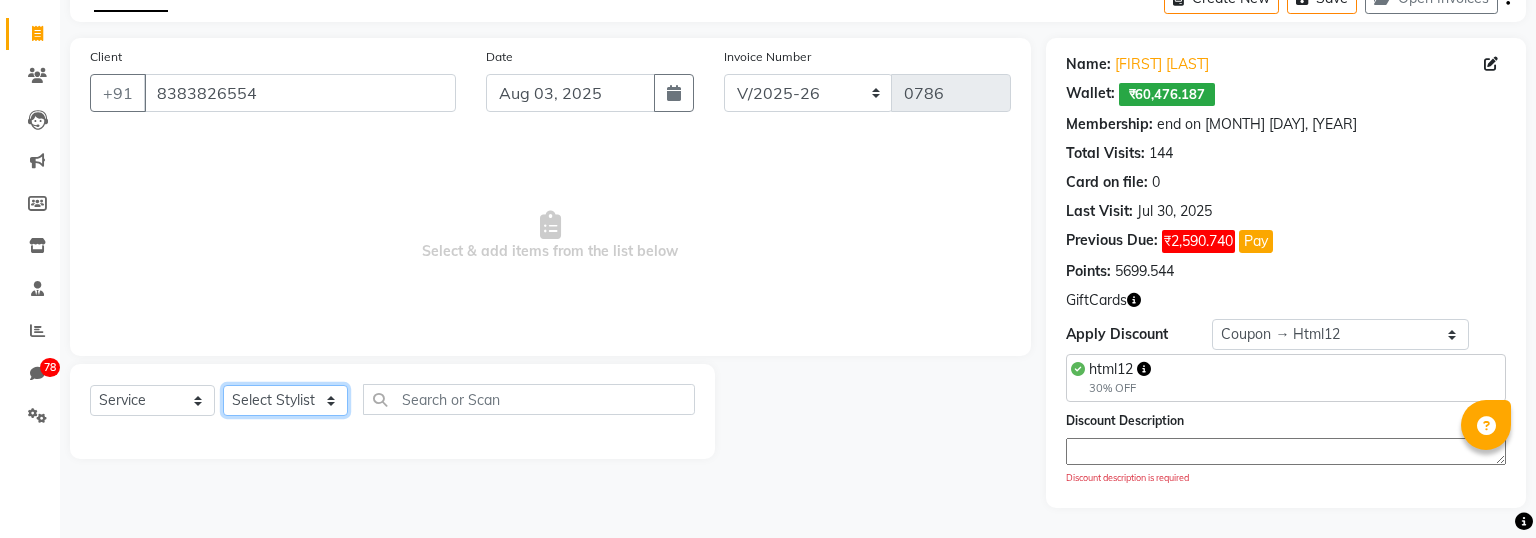 select on "1072" 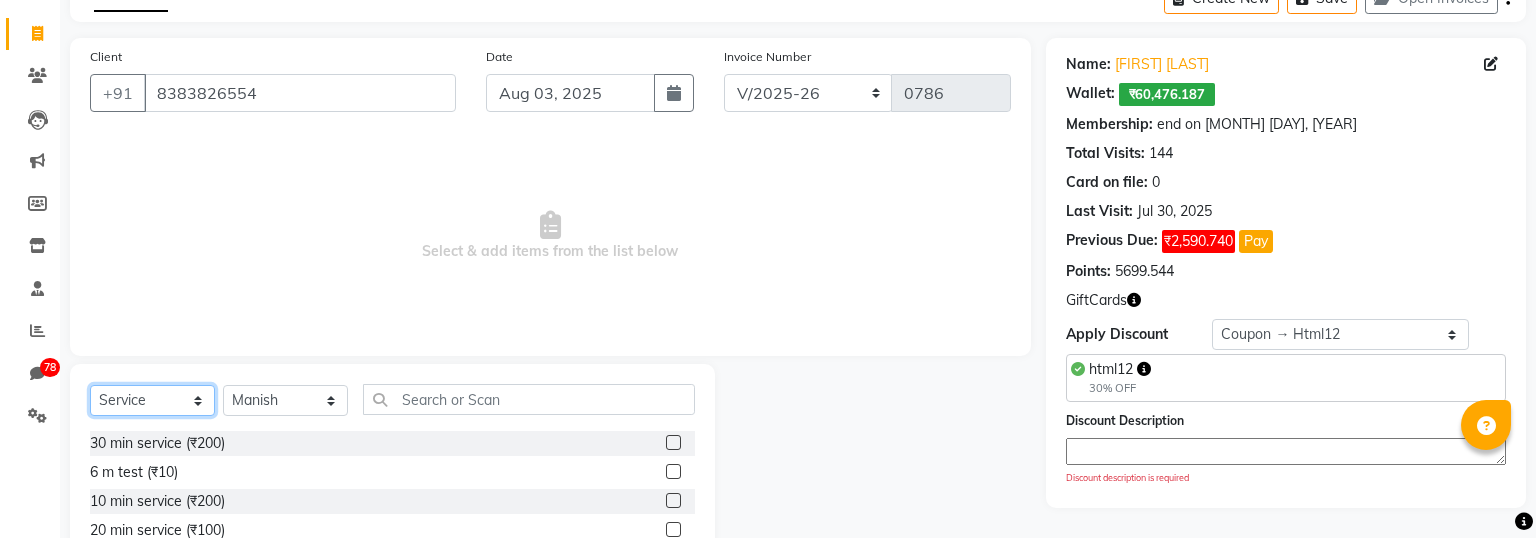 click on "Select  Service  Product  Membership  Package Voucher Prepaid Gift Card" 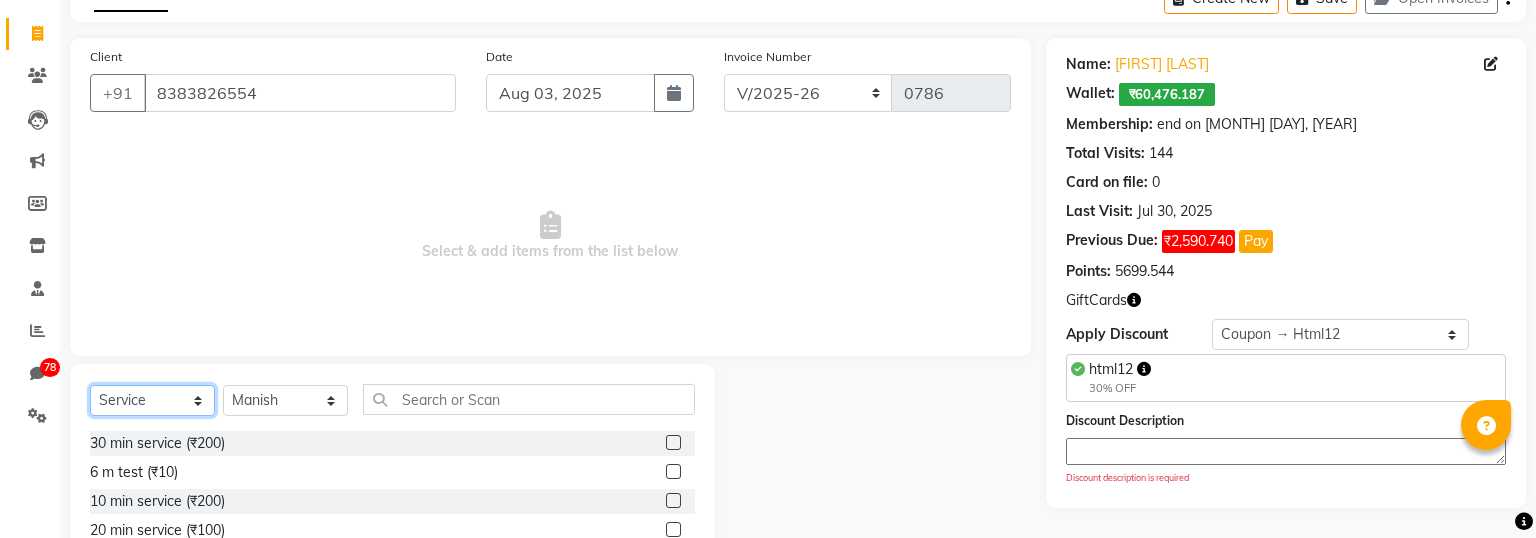 select on "product" 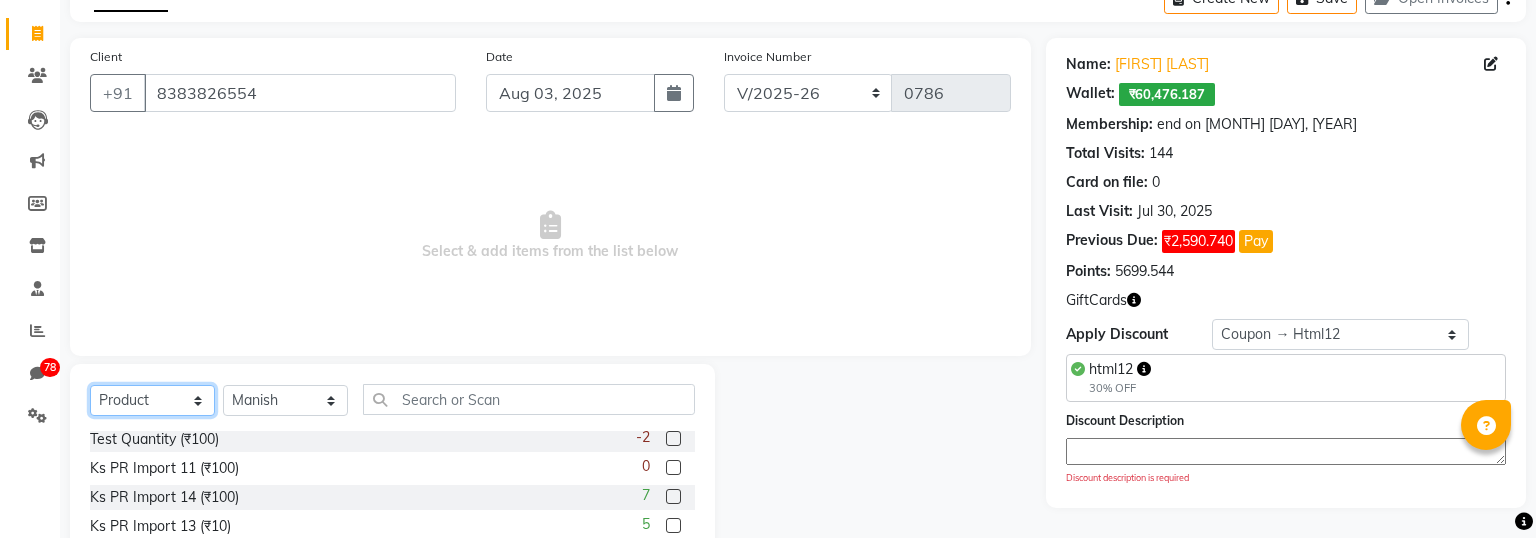 scroll, scrollTop: 198, scrollLeft: 0, axis: vertical 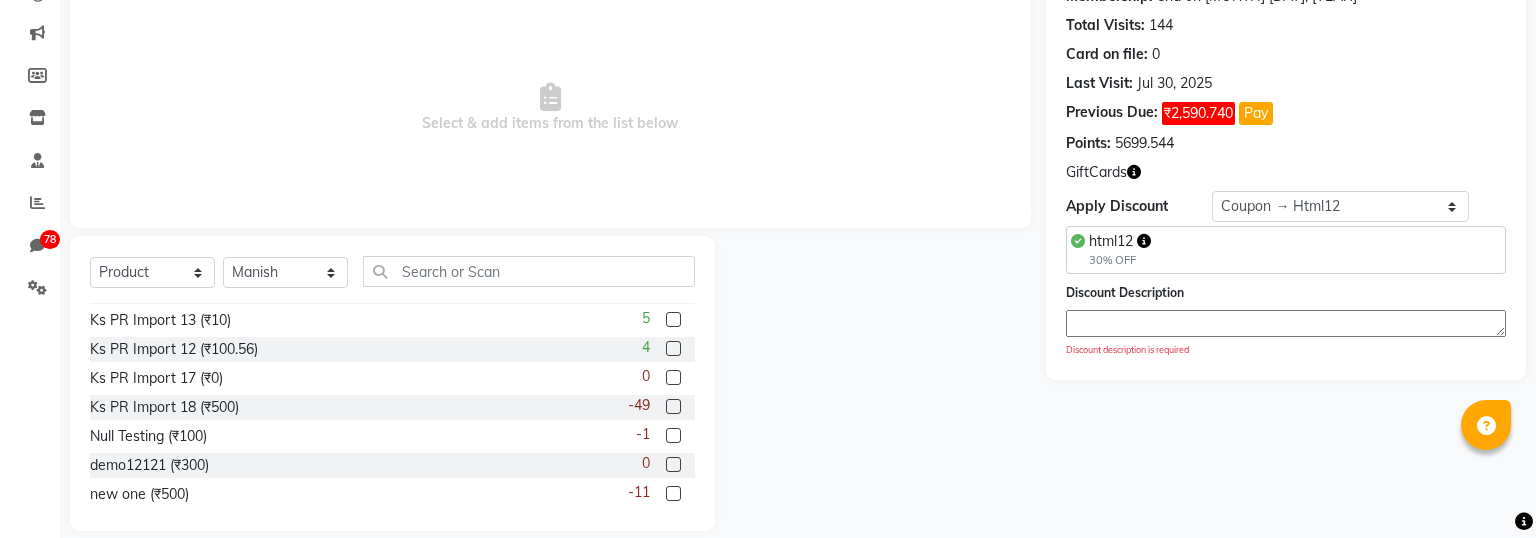 click 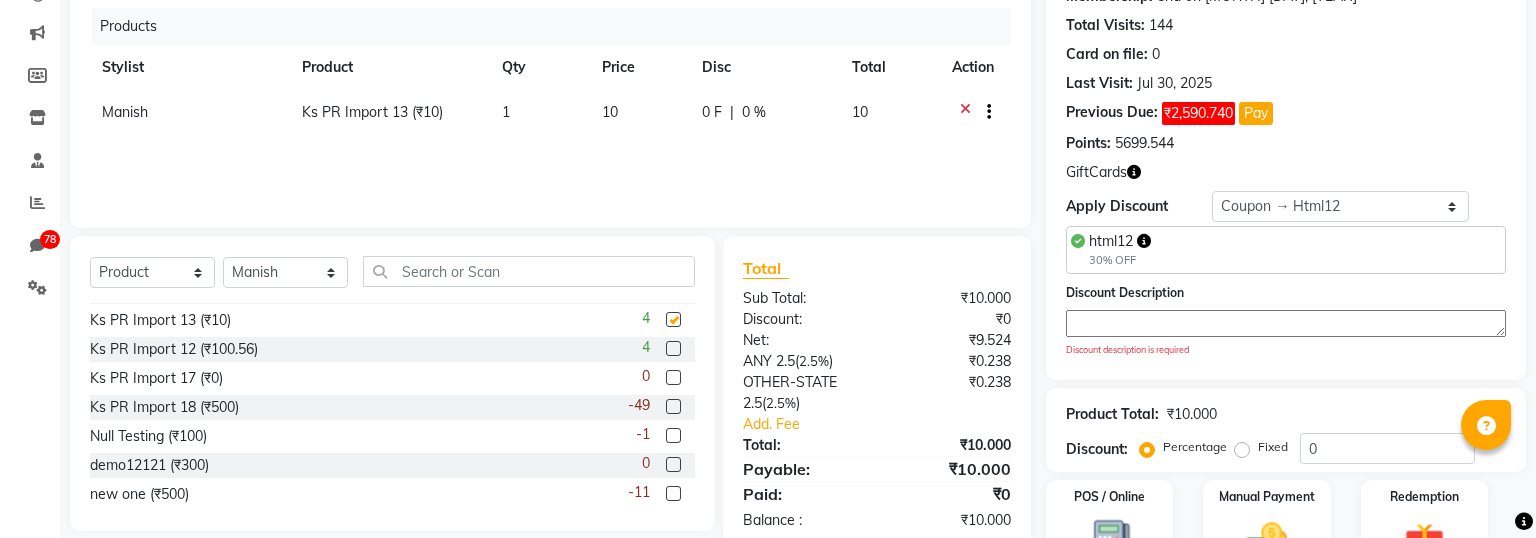 checkbox on "false" 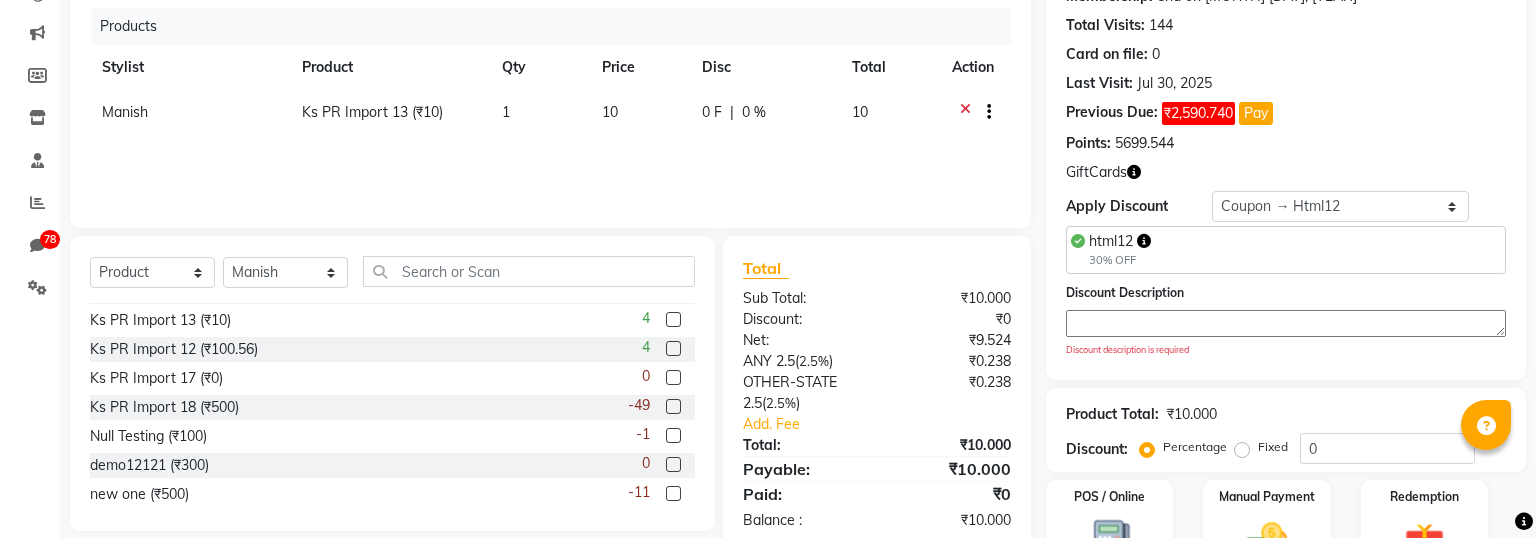 click 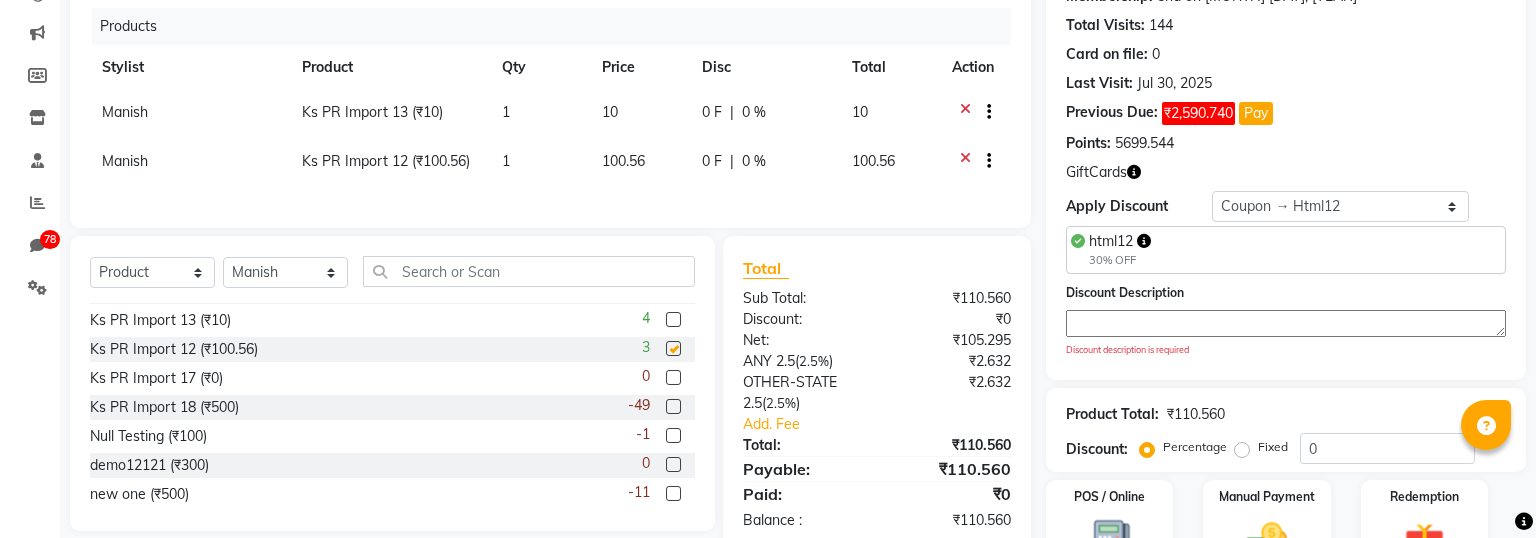 checkbox on "false" 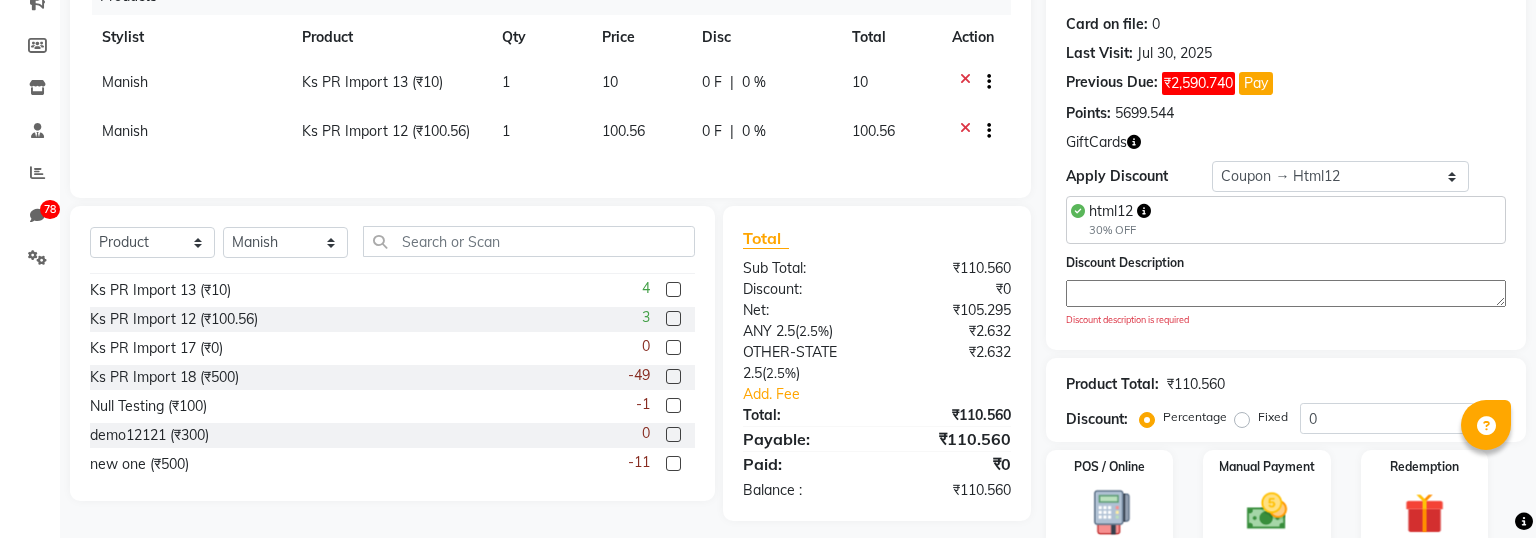scroll, scrollTop: 353, scrollLeft: 0, axis: vertical 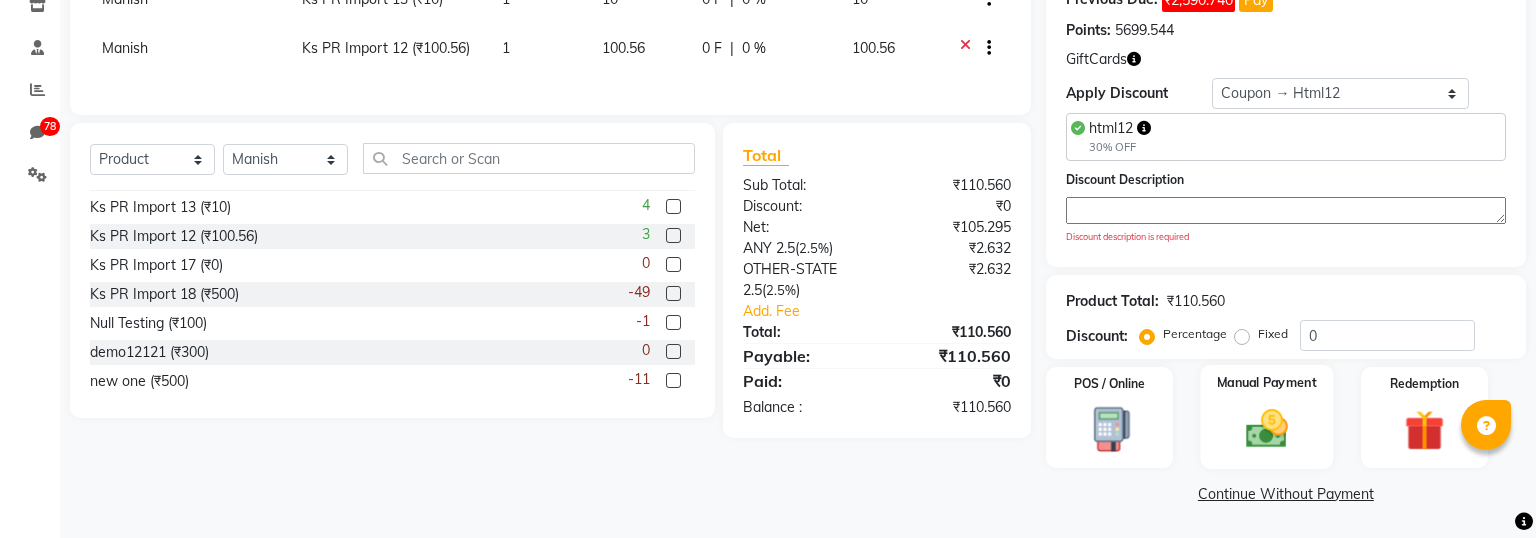 click 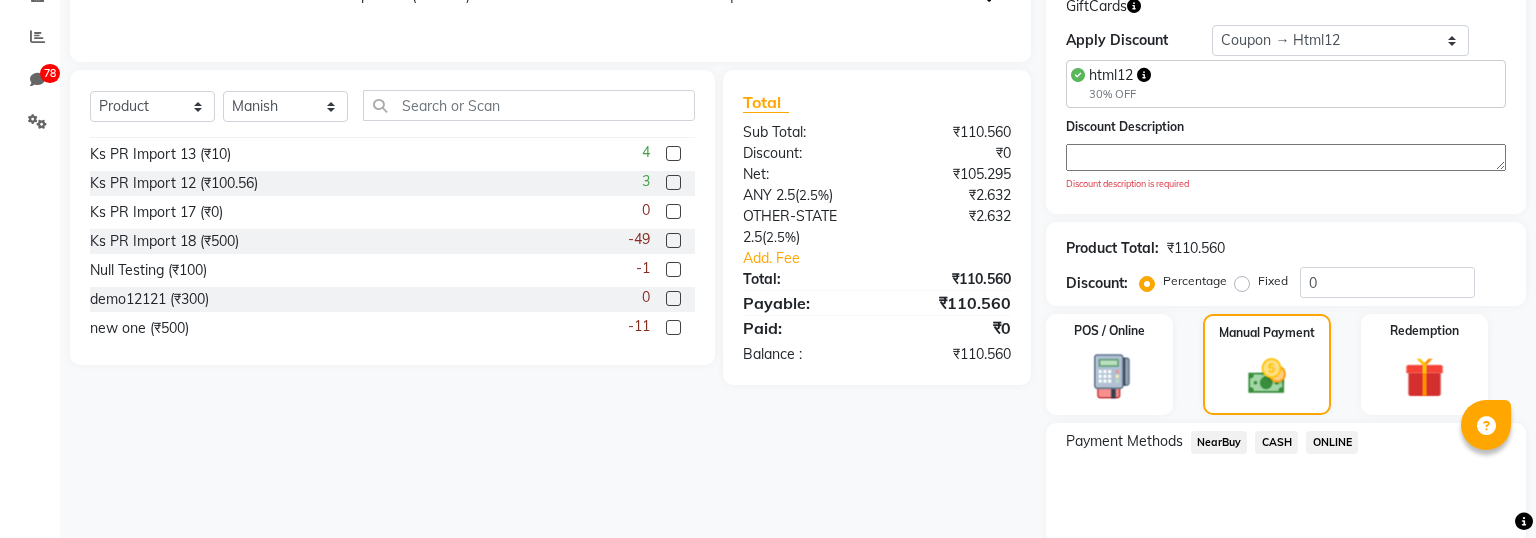 scroll, scrollTop: 481, scrollLeft: 0, axis: vertical 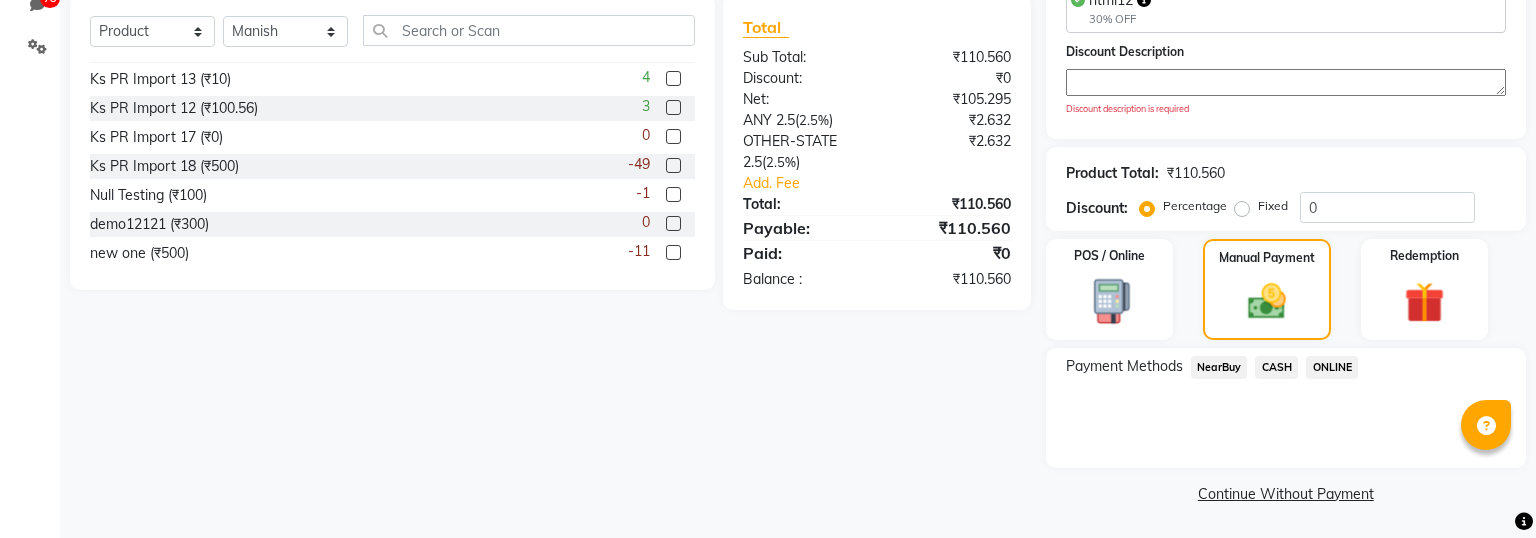 click on "CASH" 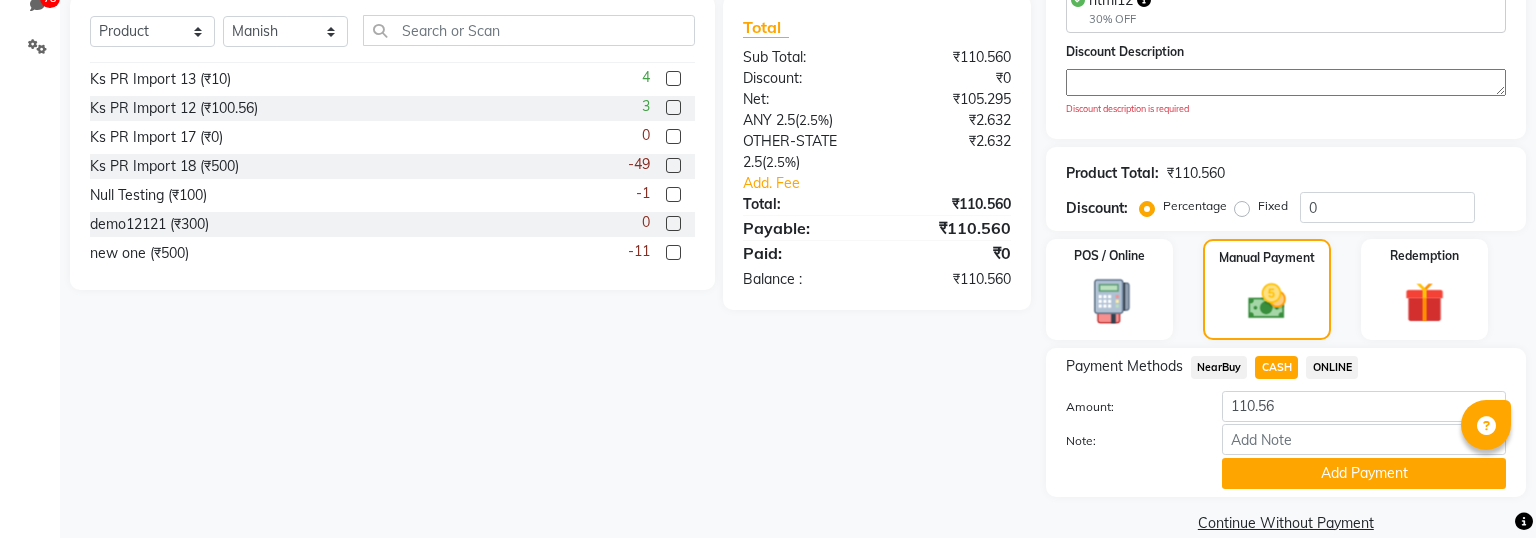 scroll, scrollTop: 509, scrollLeft: 0, axis: vertical 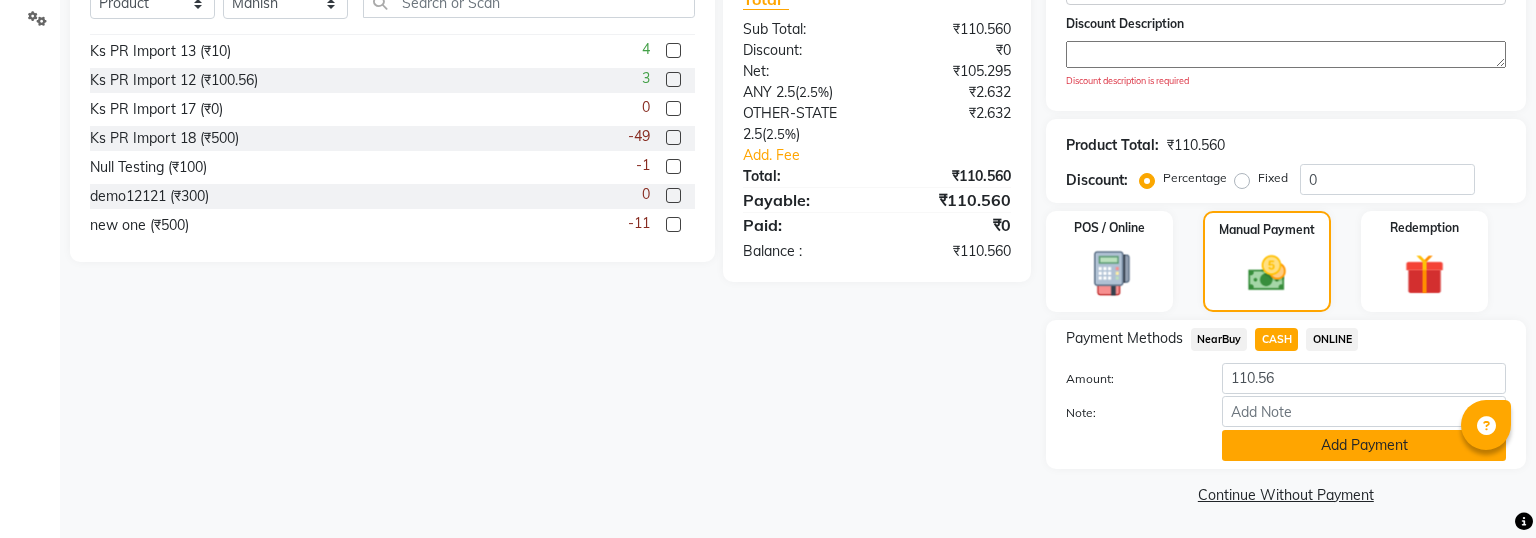 click on "Add Payment" 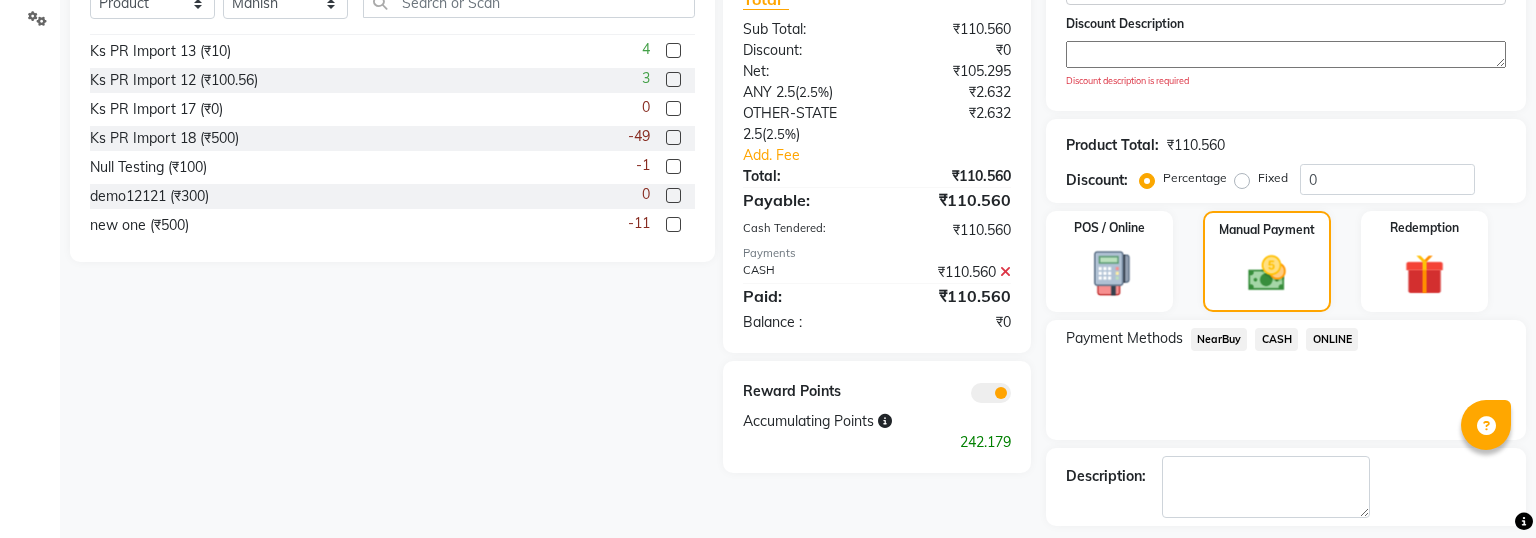 scroll, scrollTop: 594, scrollLeft: 0, axis: vertical 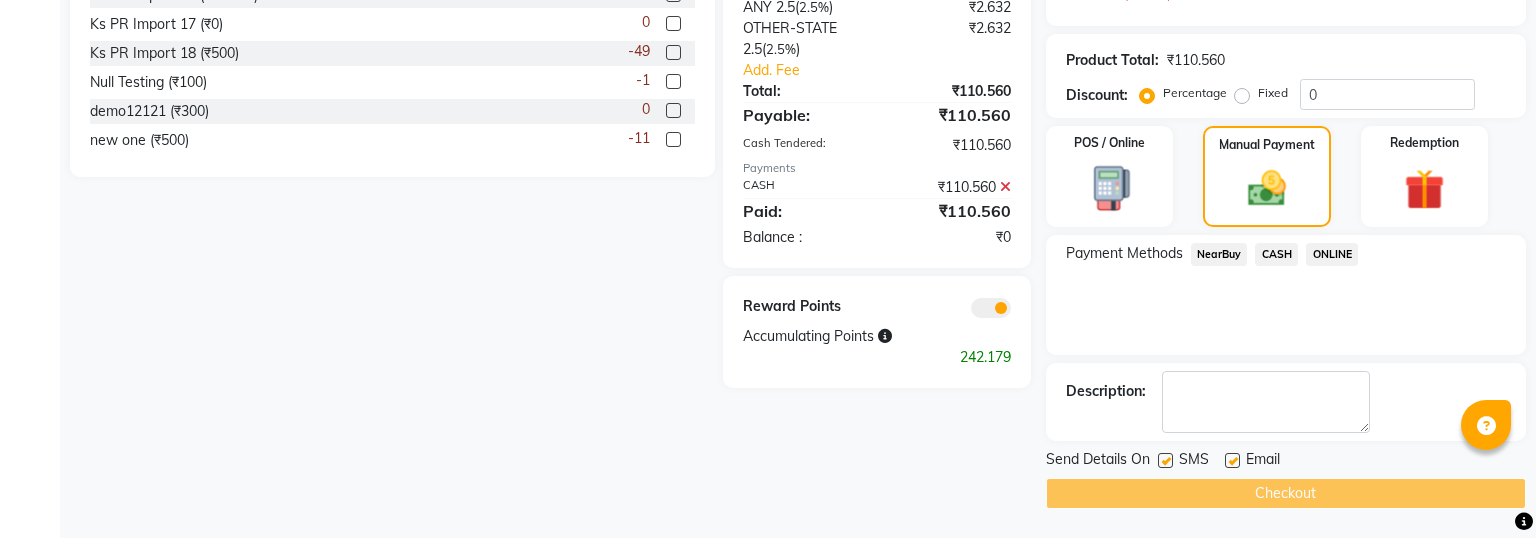 click 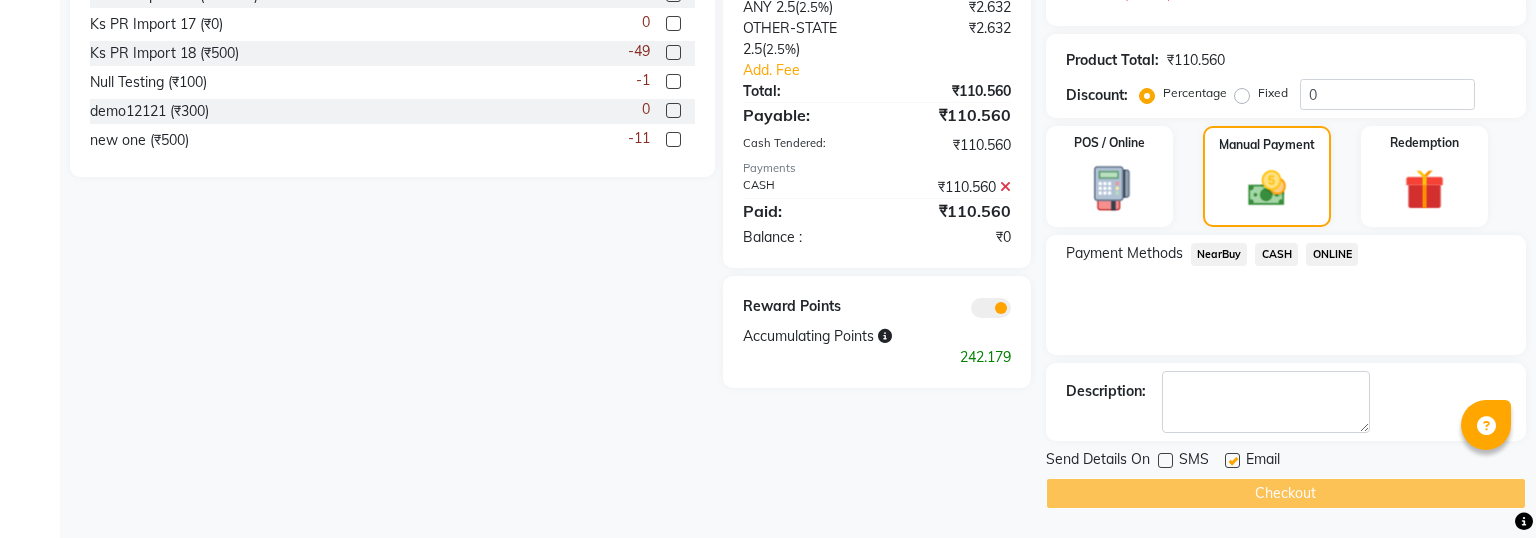 click 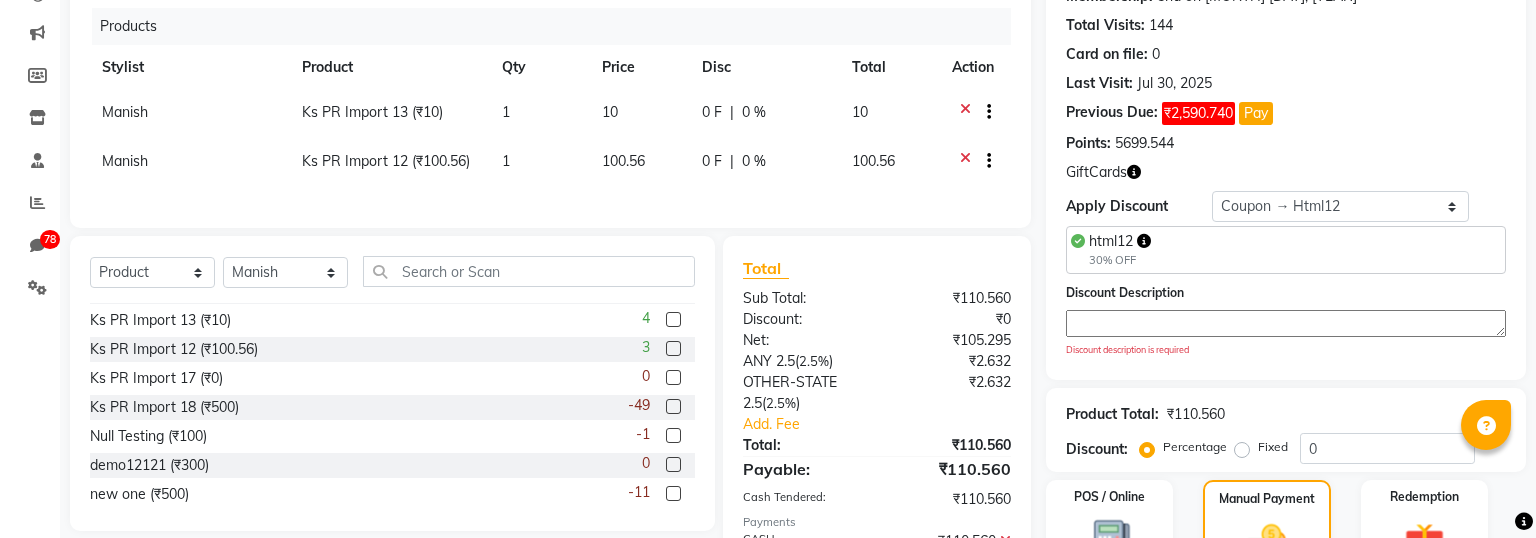 scroll, scrollTop: 0, scrollLeft: 0, axis: both 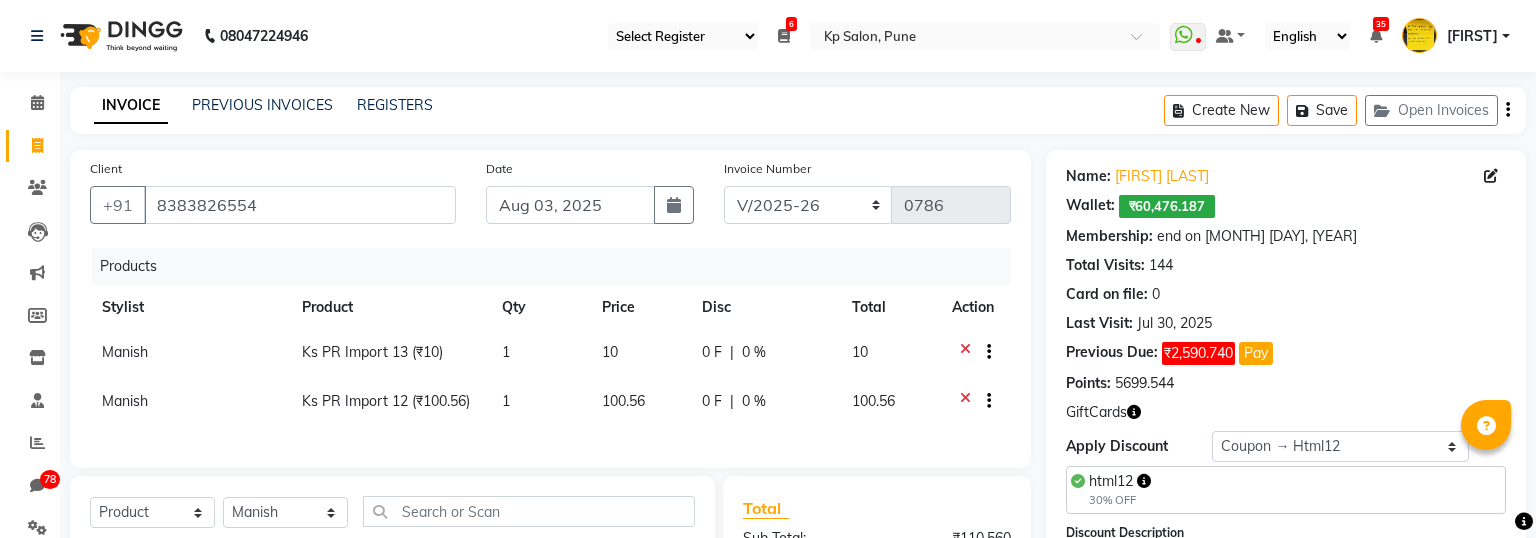 click on "Select Register R 2 Cache Test Pj Register 2 Register 3" at bounding box center (683, 36) 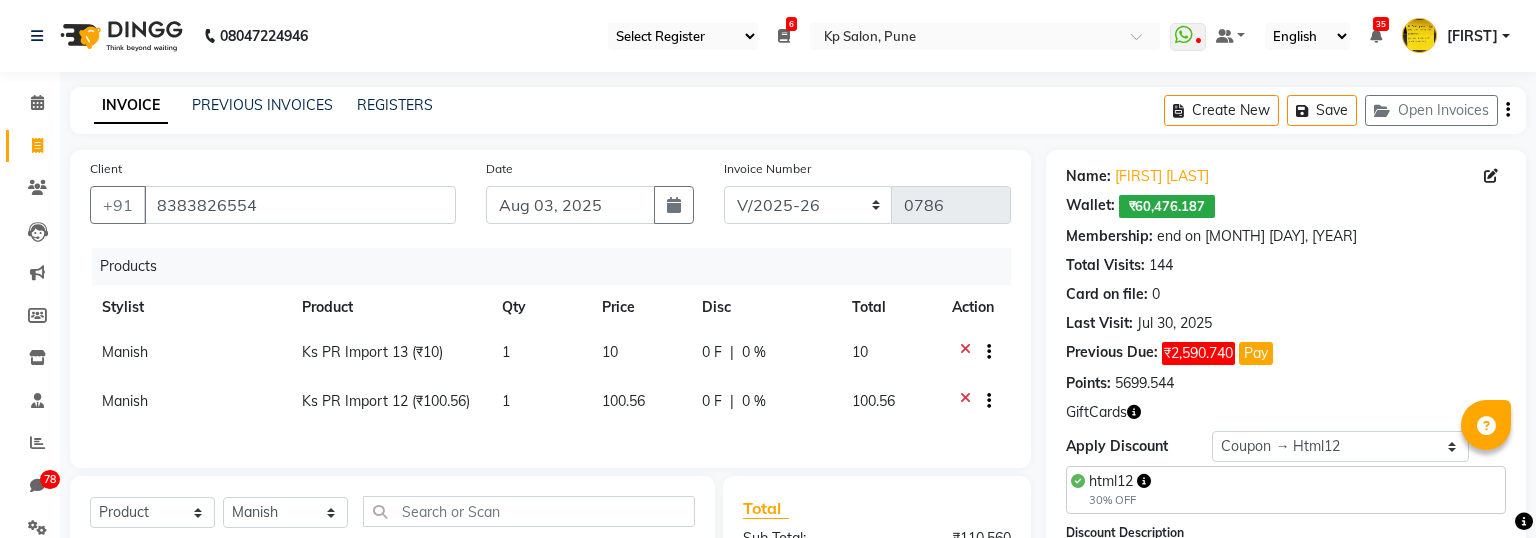 select on "15" 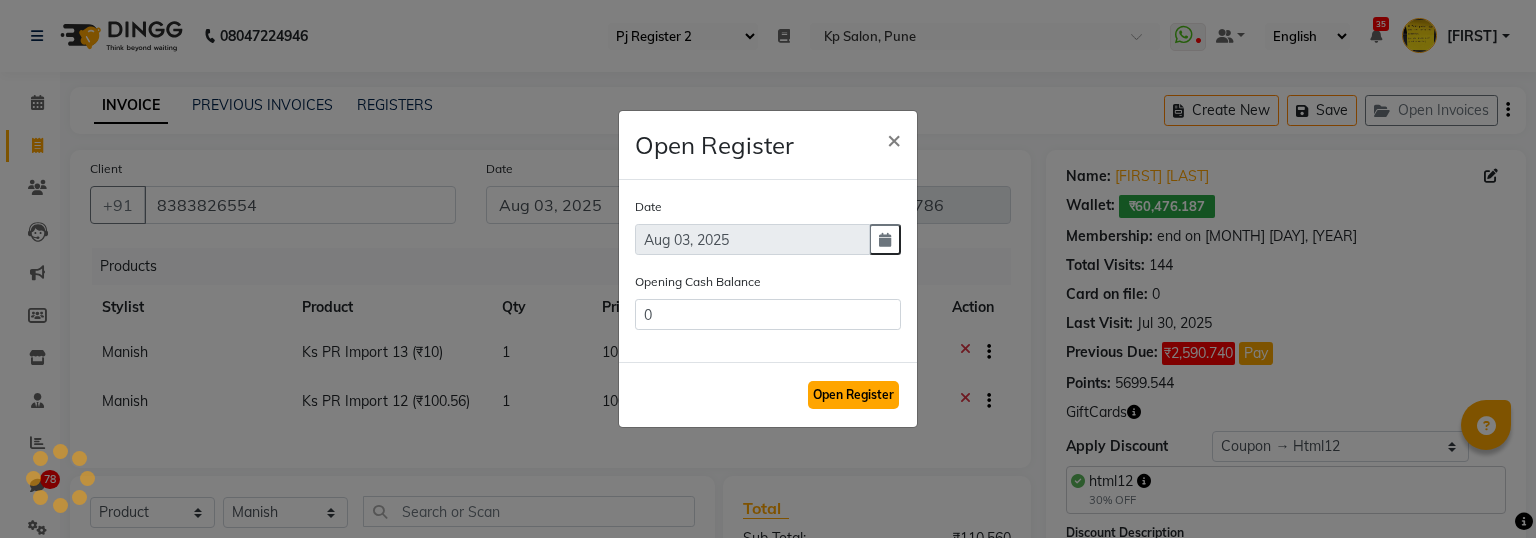 click on "Open Register" 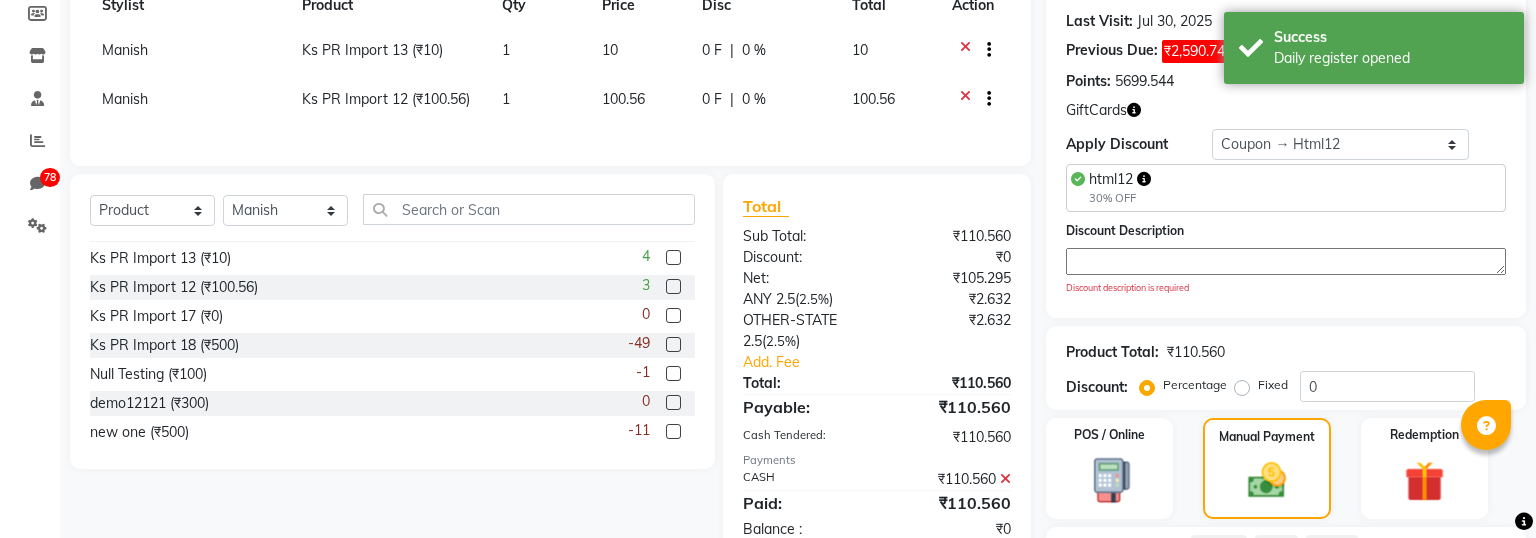 scroll, scrollTop: 594, scrollLeft: 0, axis: vertical 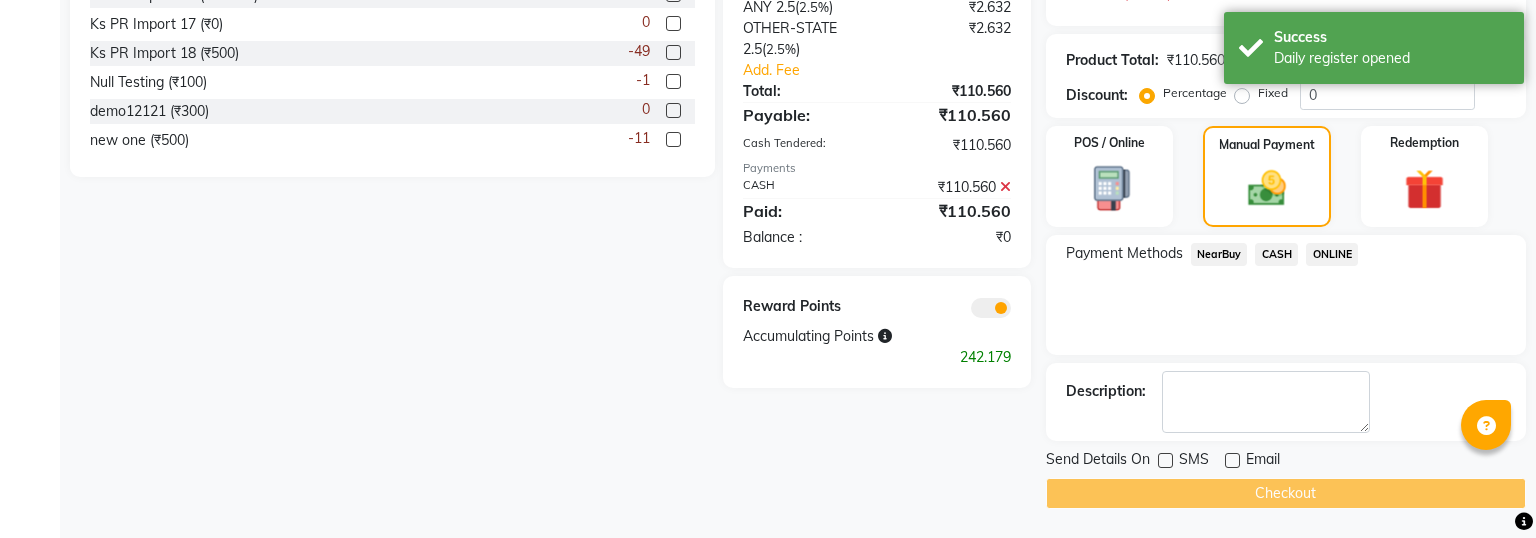 click on "Checkout" 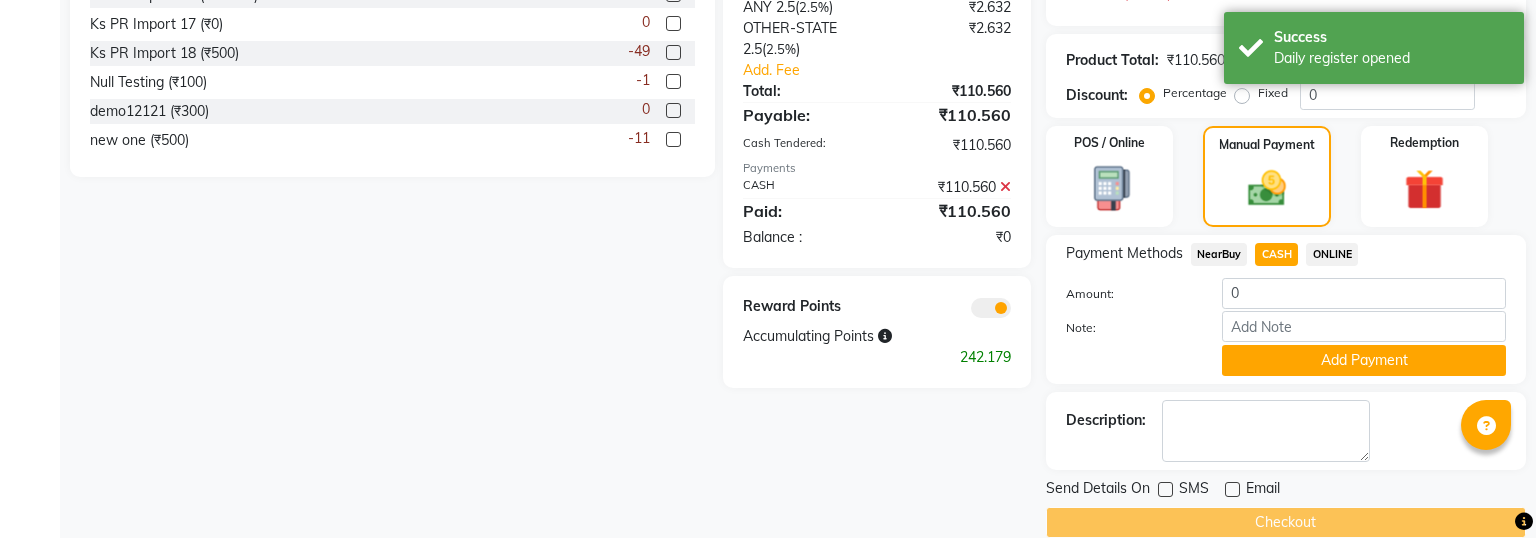 click 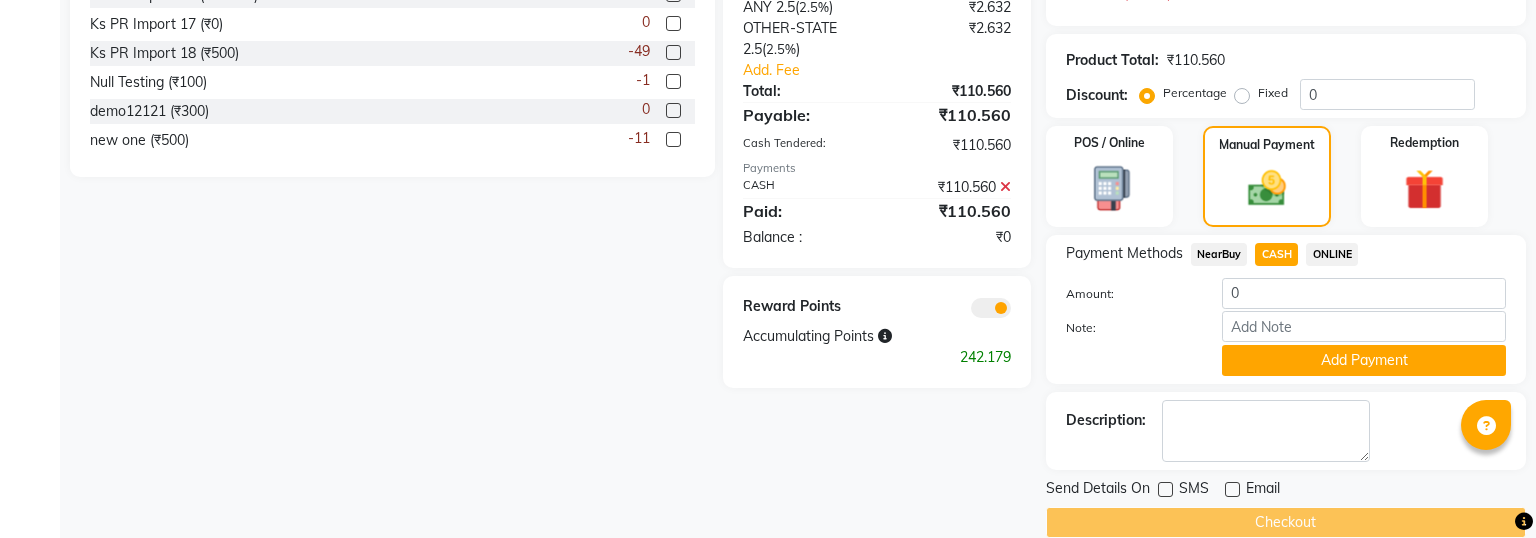 click on "Note:" 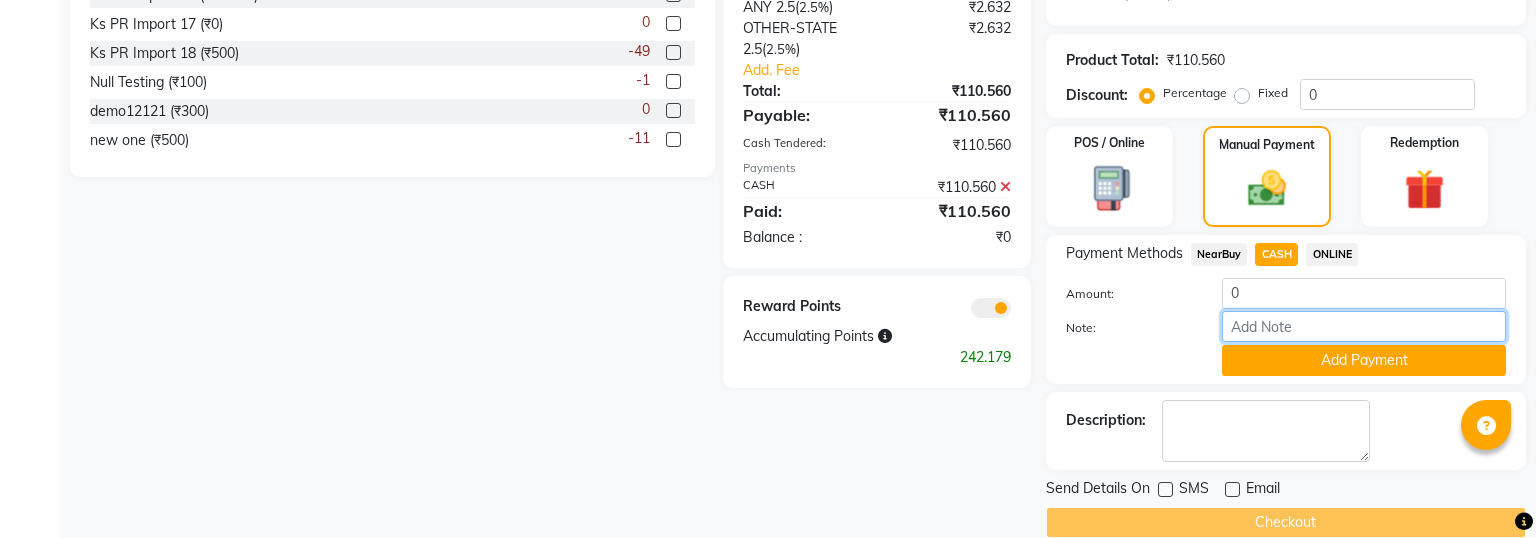 click on "Note:" at bounding box center [1364, 326] 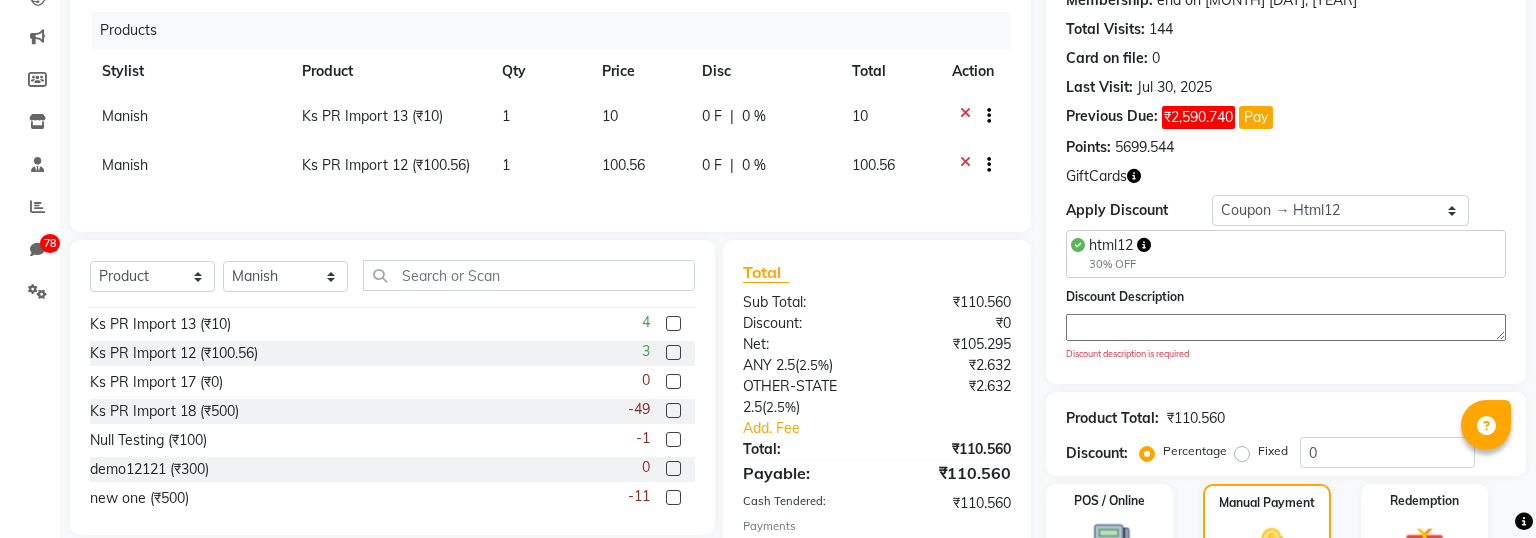 scroll, scrollTop: 273, scrollLeft: 0, axis: vertical 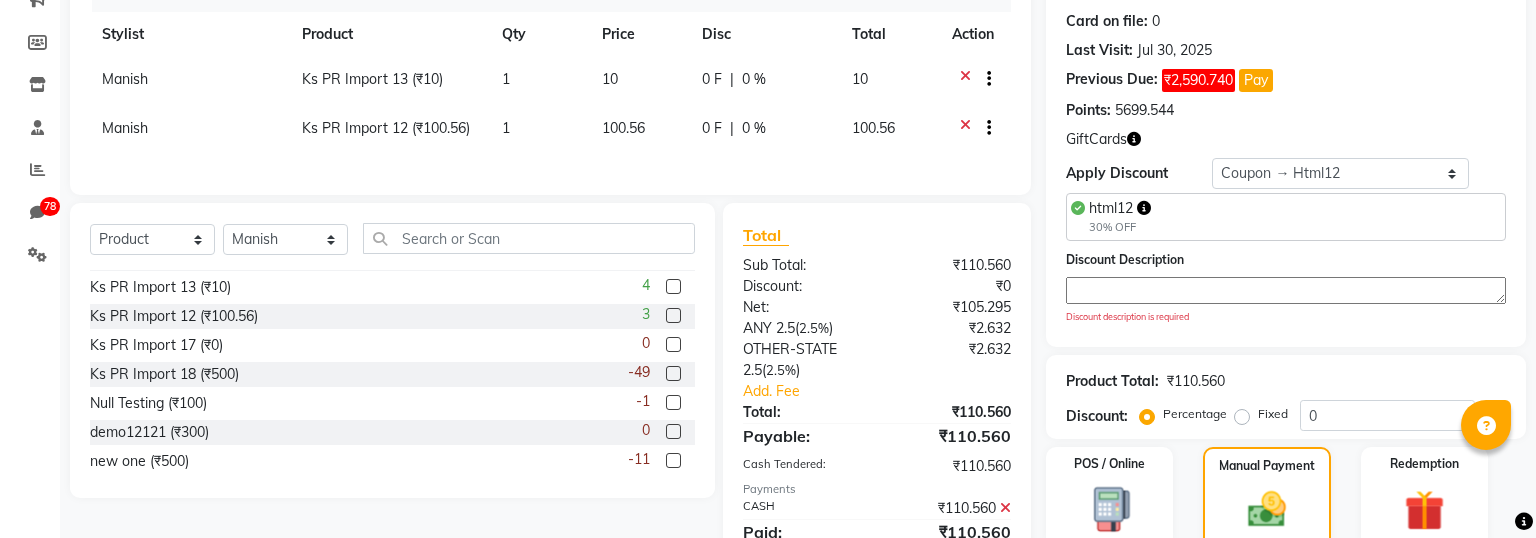 click 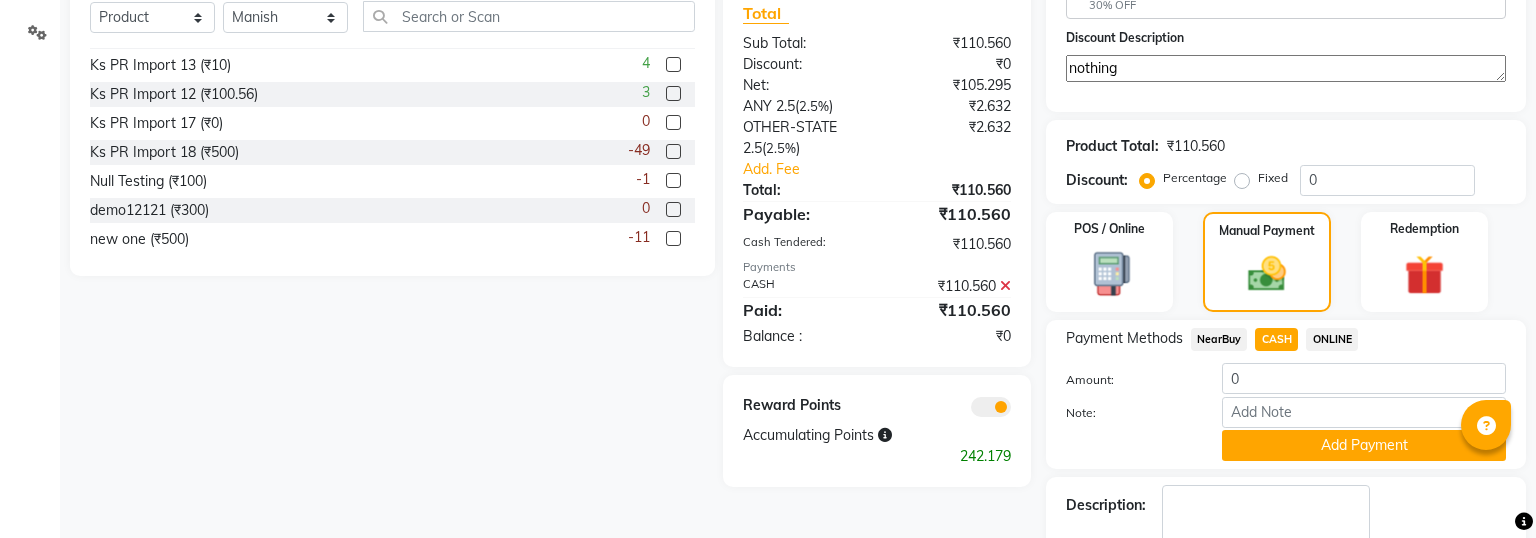 scroll, scrollTop: 609, scrollLeft: 0, axis: vertical 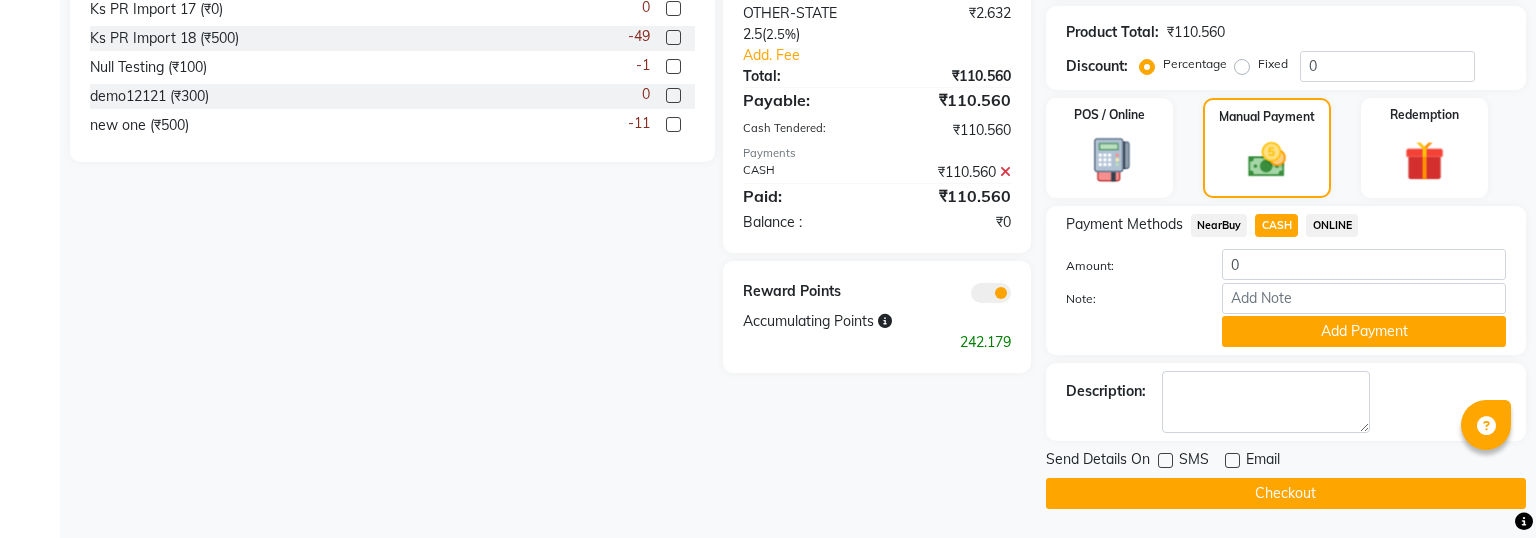 type on "nothing" 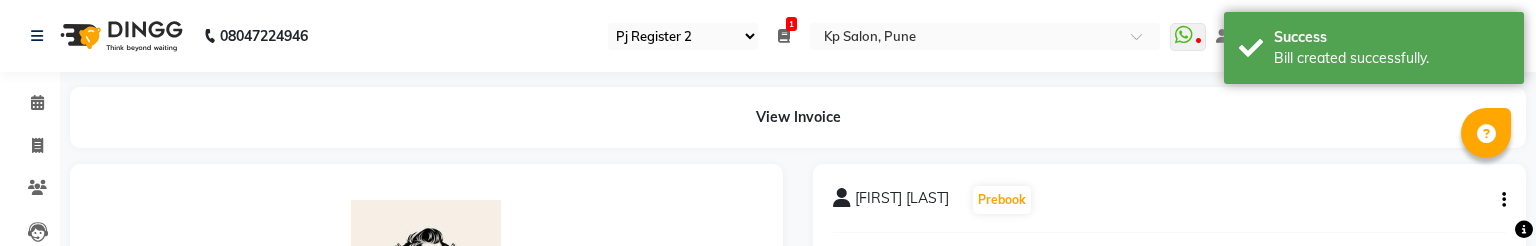 scroll, scrollTop: 0, scrollLeft: 0, axis: both 